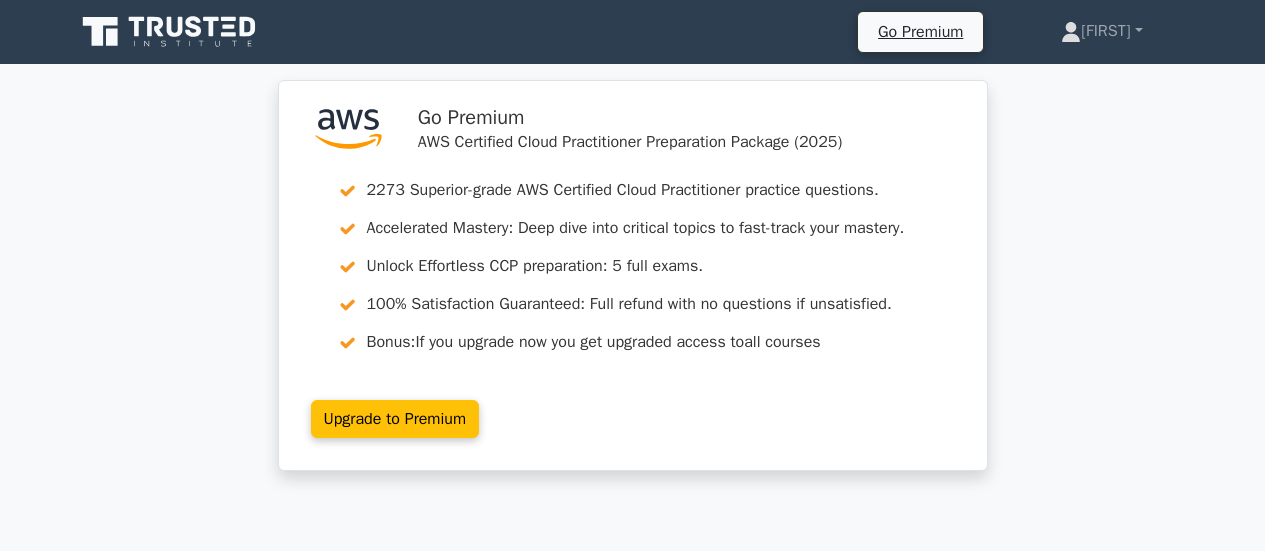 scroll, scrollTop: 1480, scrollLeft: 0, axis: vertical 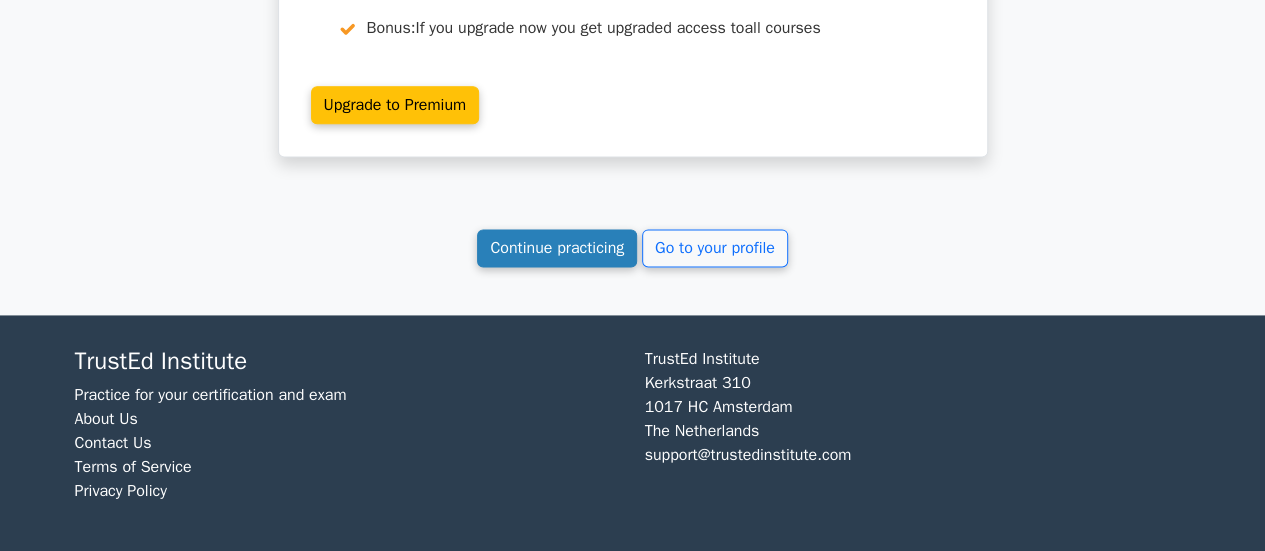 click on "Continue practicing" at bounding box center [557, 248] 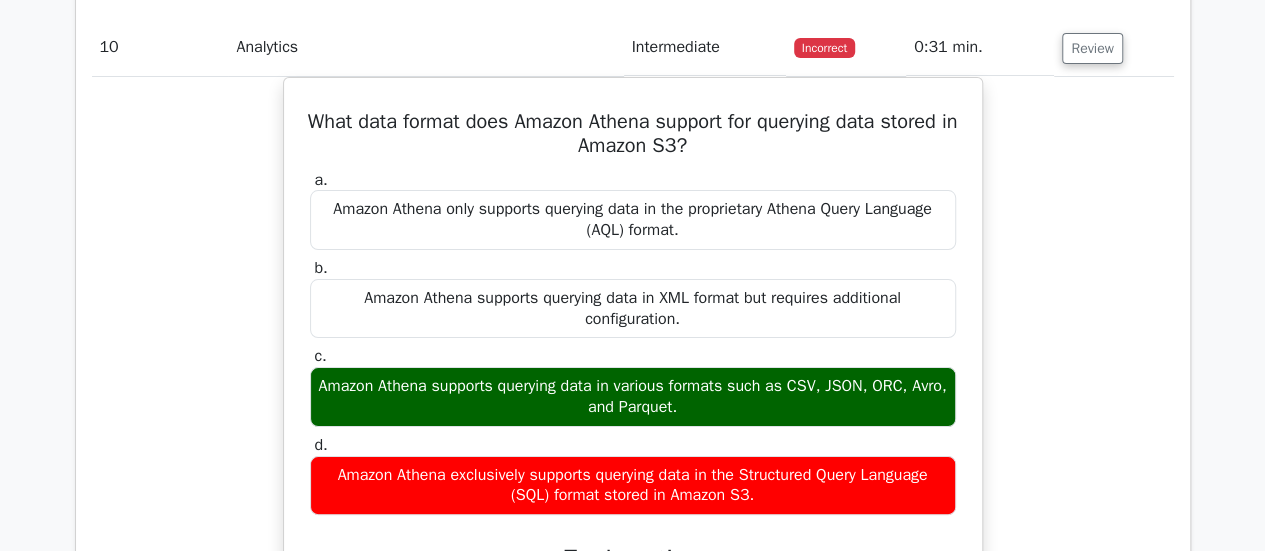 scroll, scrollTop: 3752, scrollLeft: 0, axis: vertical 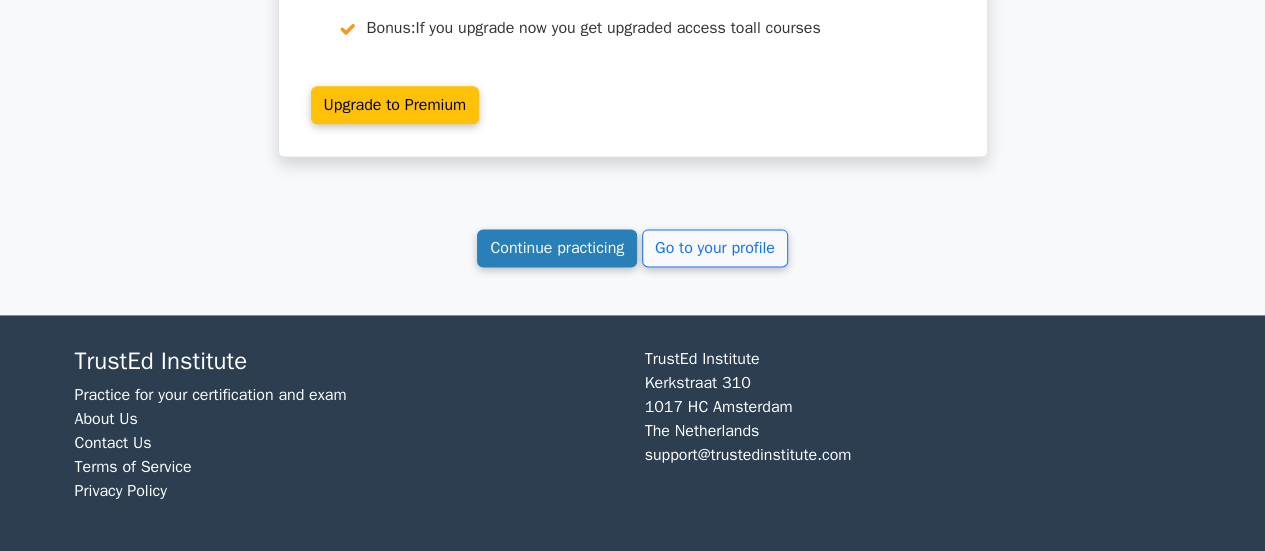 click on "Continue practicing" at bounding box center [557, 248] 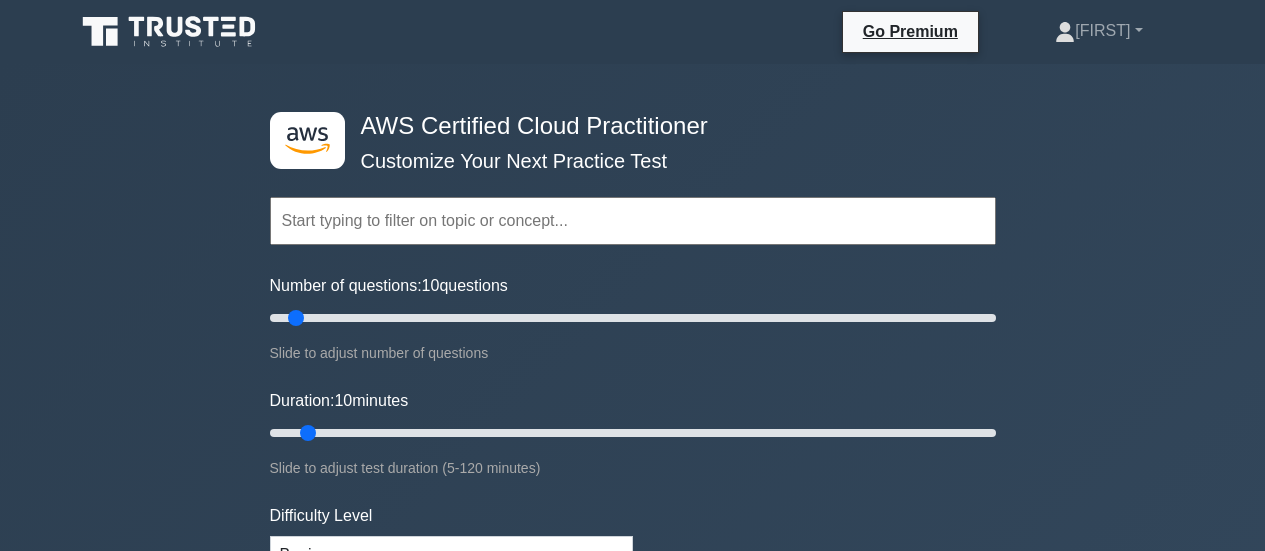 scroll, scrollTop: 0, scrollLeft: 0, axis: both 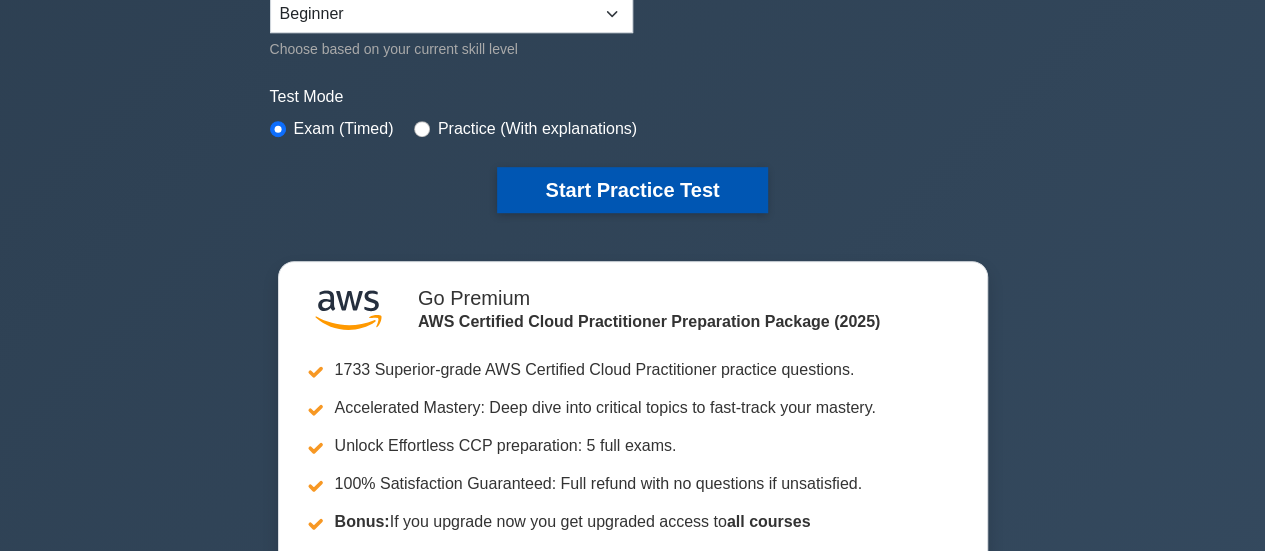 click on "Start Practice Test" at bounding box center [632, 190] 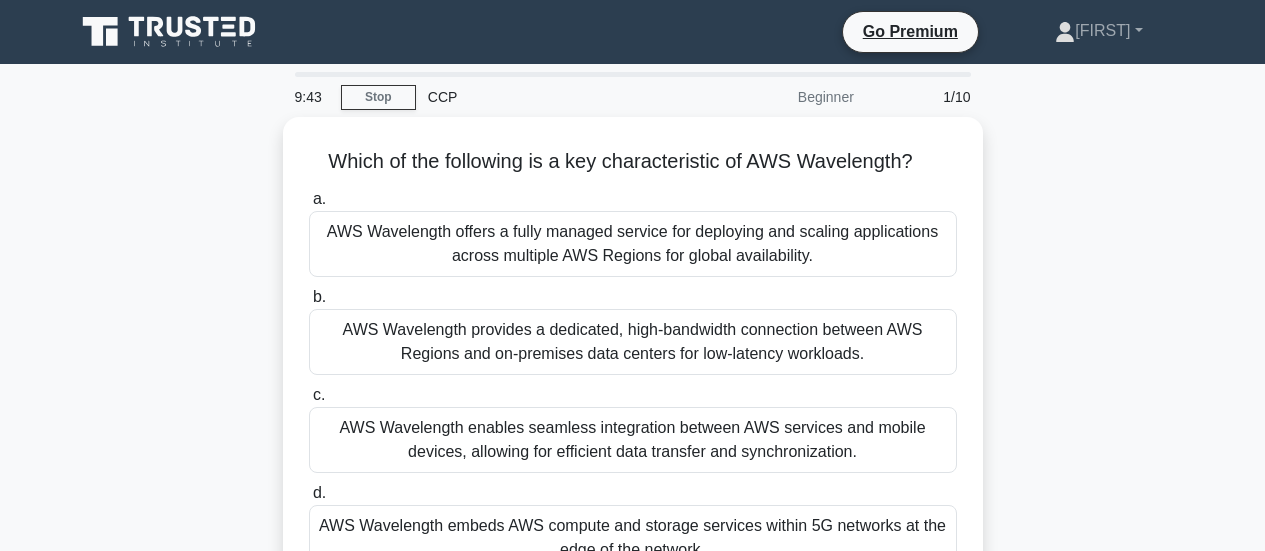 scroll, scrollTop: 0, scrollLeft: 0, axis: both 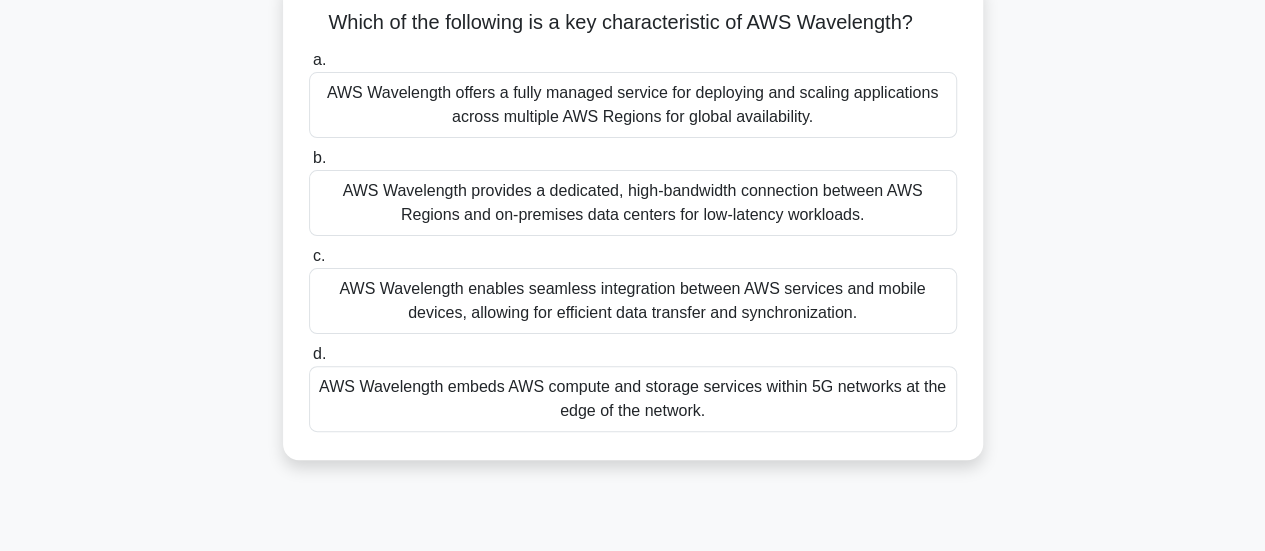 click on "AWS Wavelength embeds AWS compute and storage services within 5G networks at the edge of the network." at bounding box center [633, 399] 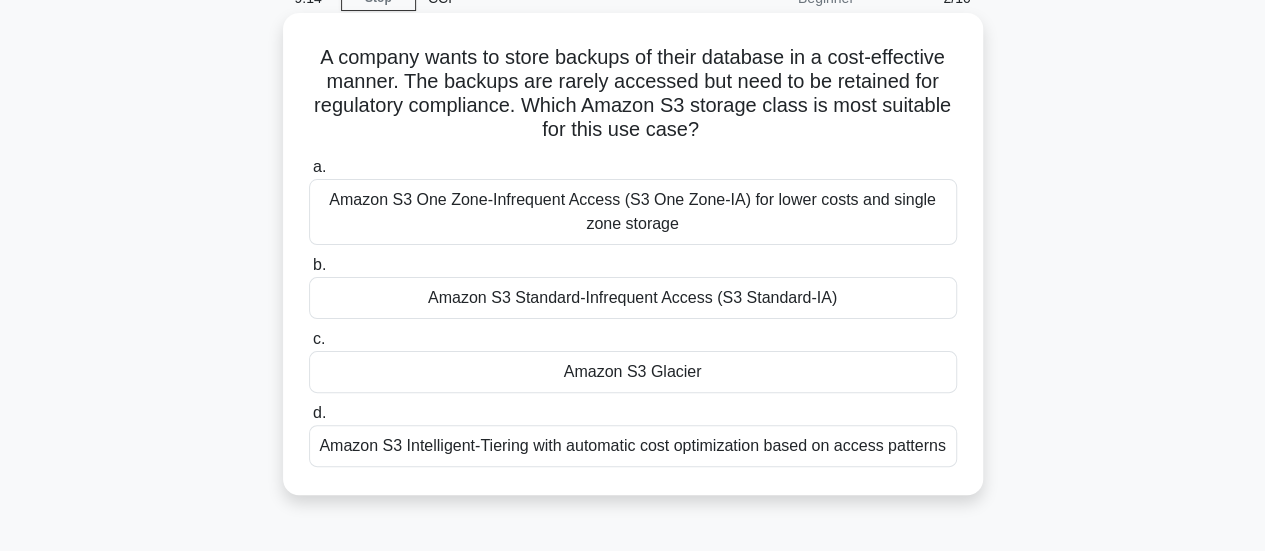 scroll, scrollTop: 101, scrollLeft: 0, axis: vertical 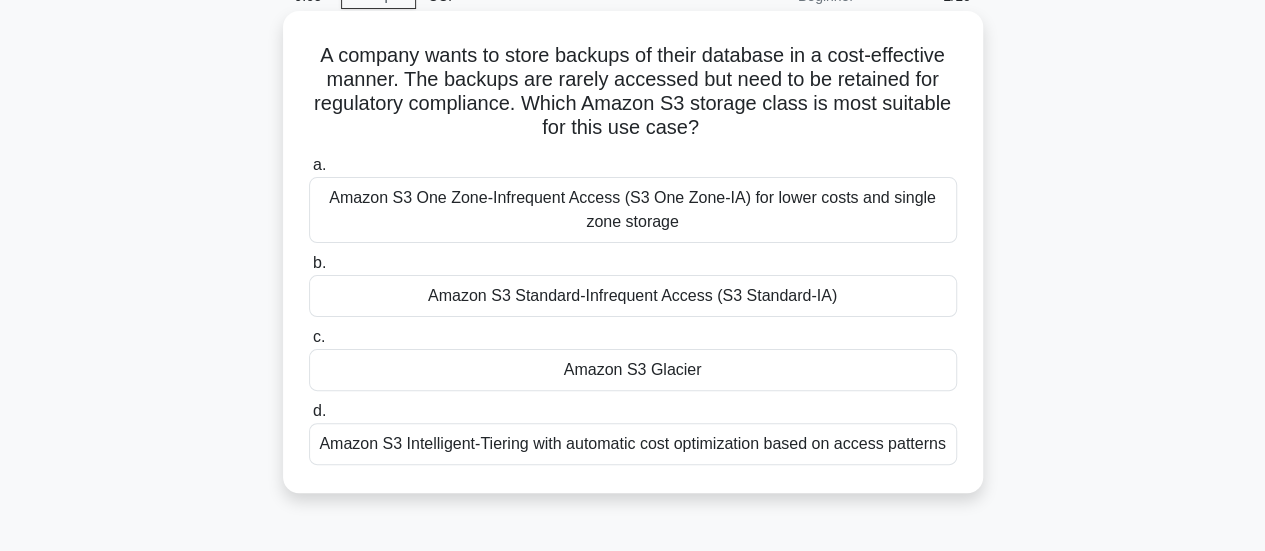 click on "Amazon S3 Standard-Infrequent Access (S3 Standard-IA)" at bounding box center [633, 296] 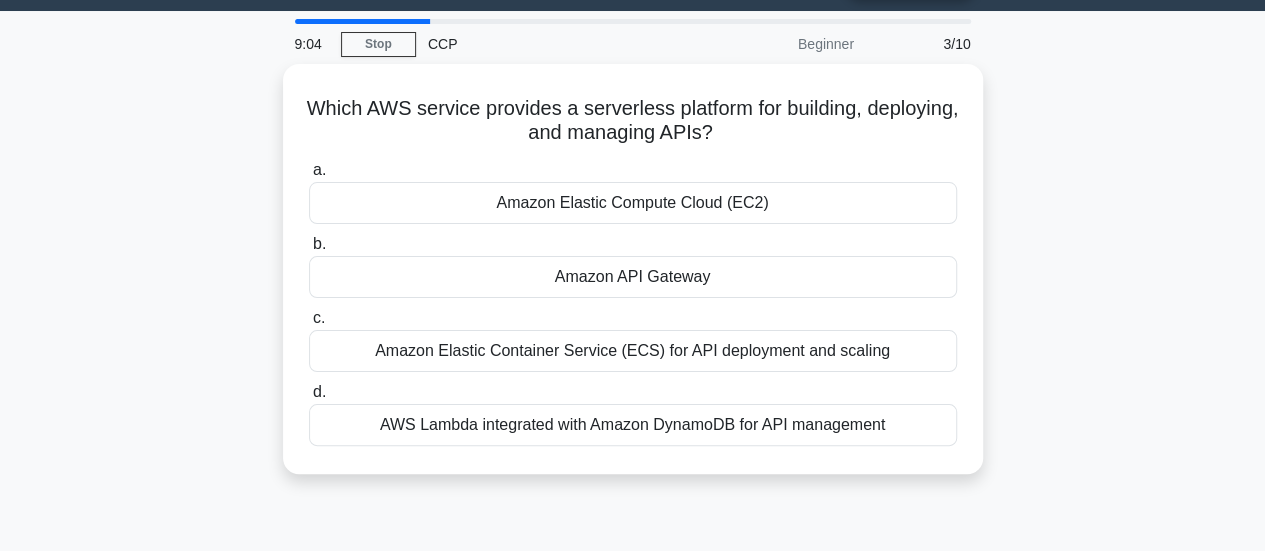 scroll, scrollTop: 0, scrollLeft: 0, axis: both 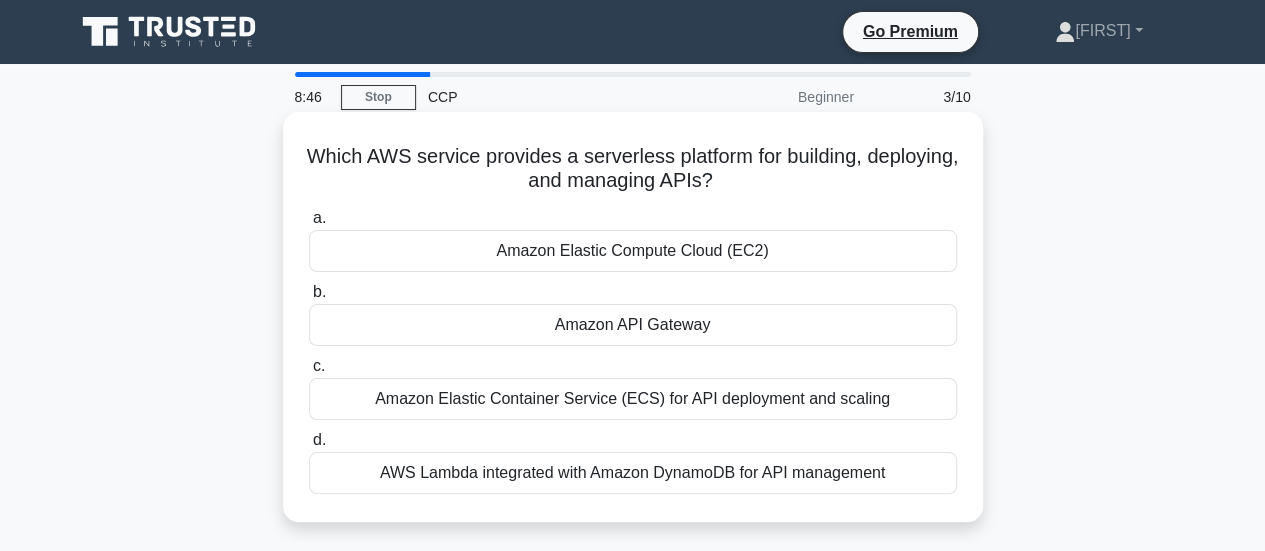 click on "Amazon API Gateway" at bounding box center (633, 325) 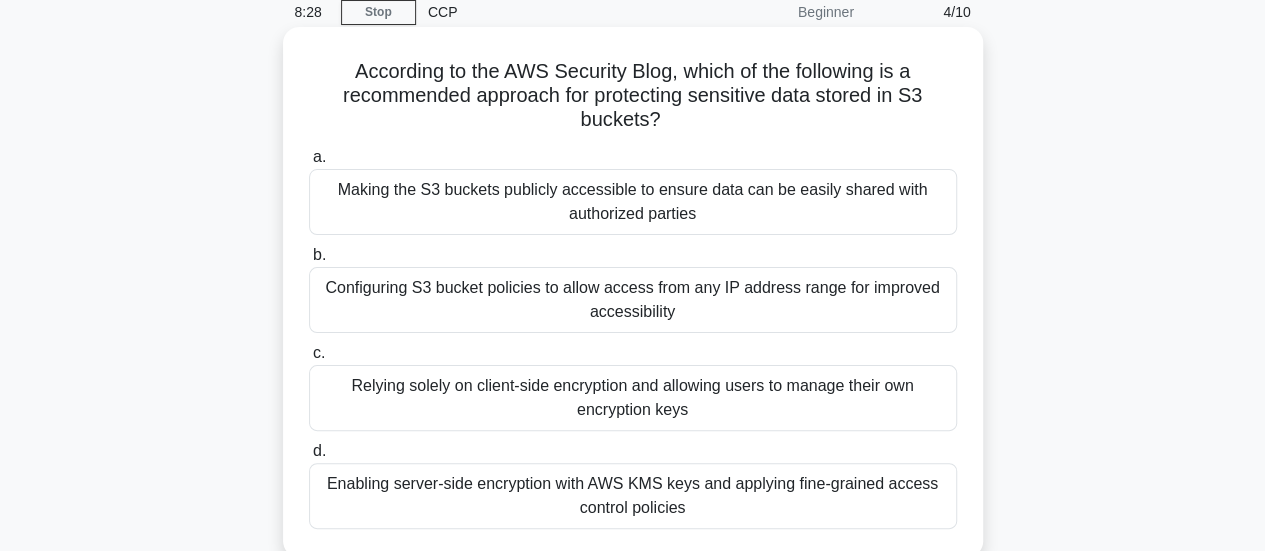 scroll, scrollTop: 86, scrollLeft: 0, axis: vertical 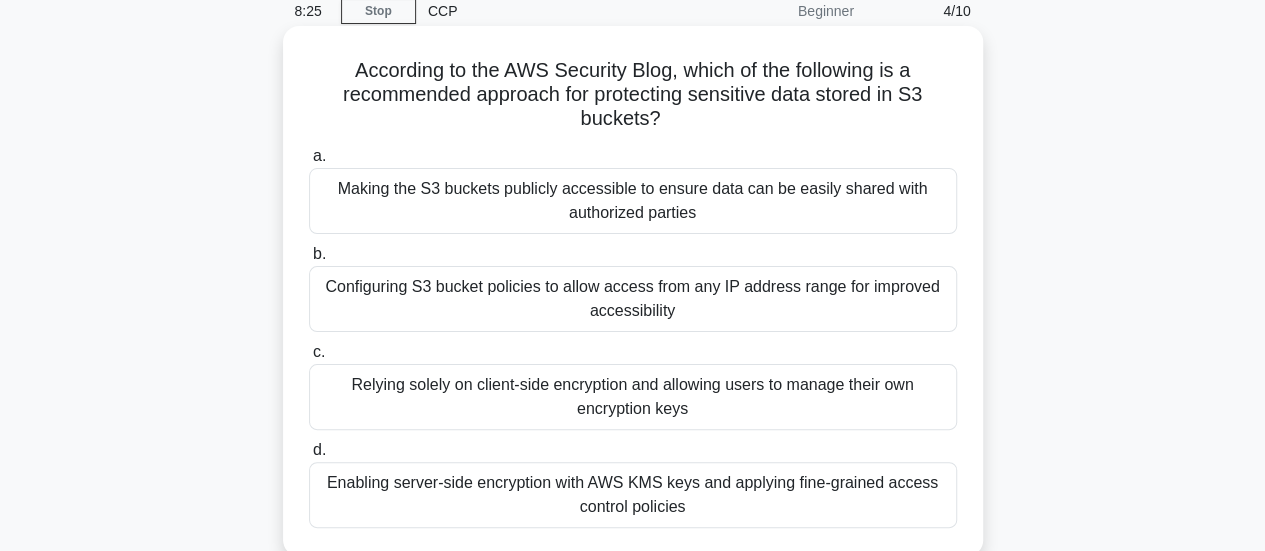 click on "Enabling server-side encryption with AWS KMS keys and applying fine-grained access control policies" at bounding box center [633, 495] 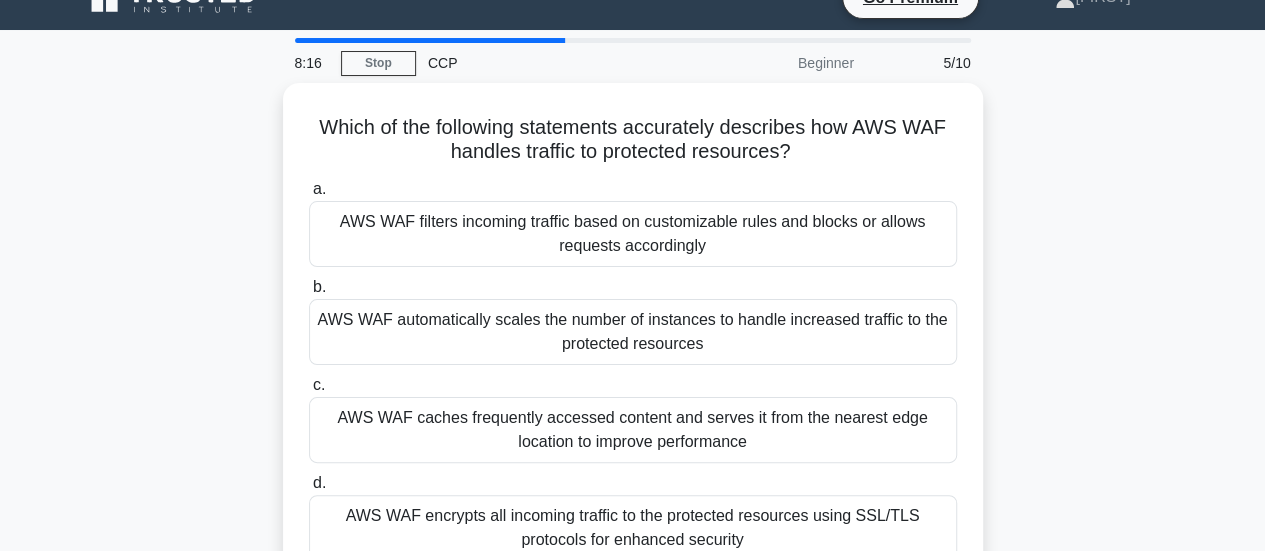 scroll, scrollTop: 33, scrollLeft: 0, axis: vertical 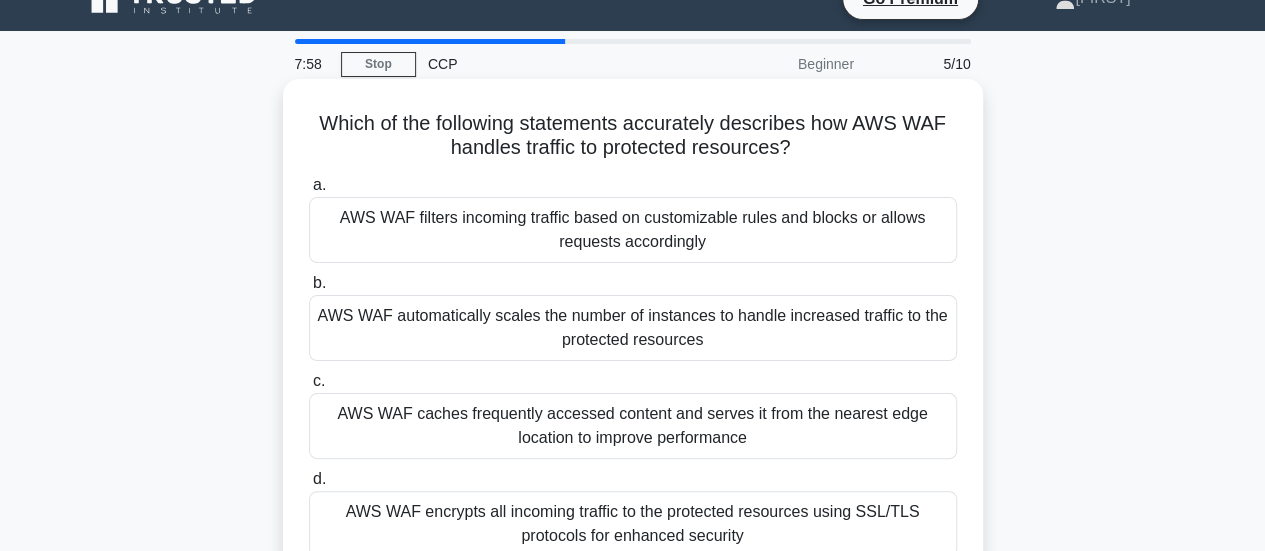 click on "AWS WAF filters incoming traffic based on customizable rules and blocks or allows requests accordingly" at bounding box center [633, 230] 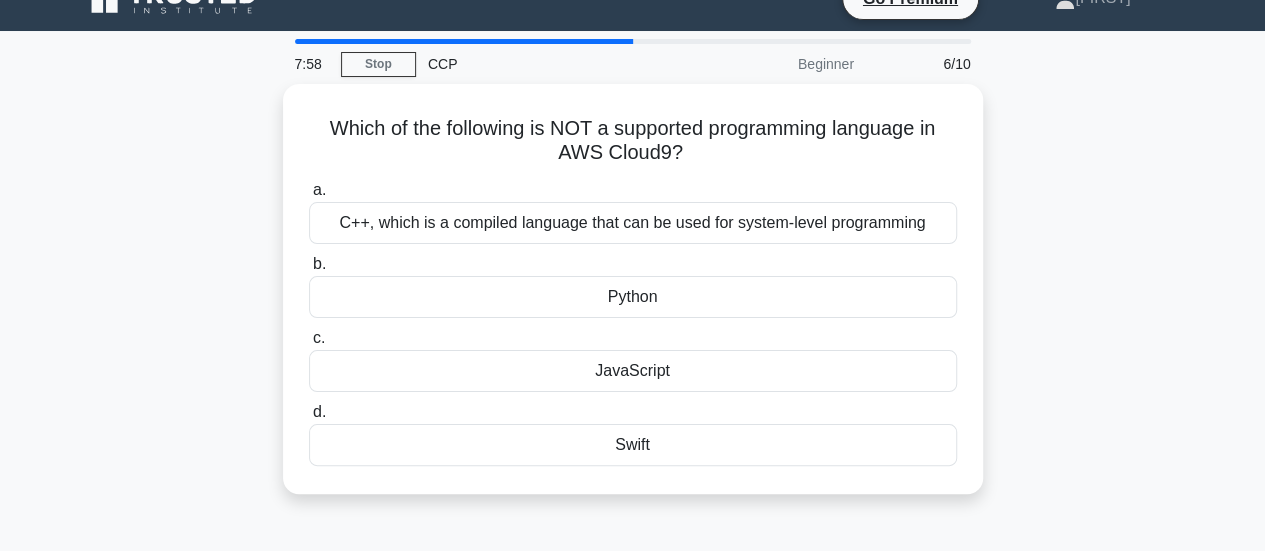 scroll, scrollTop: 0, scrollLeft: 0, axis: both 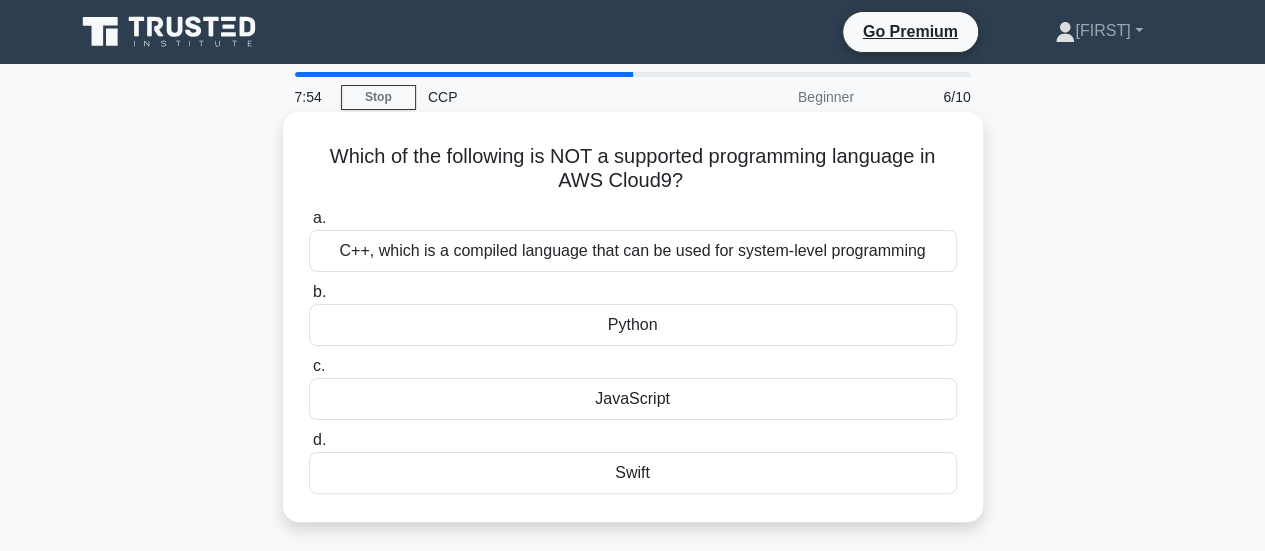 click on "Swift" at bounding box center (633, 473) 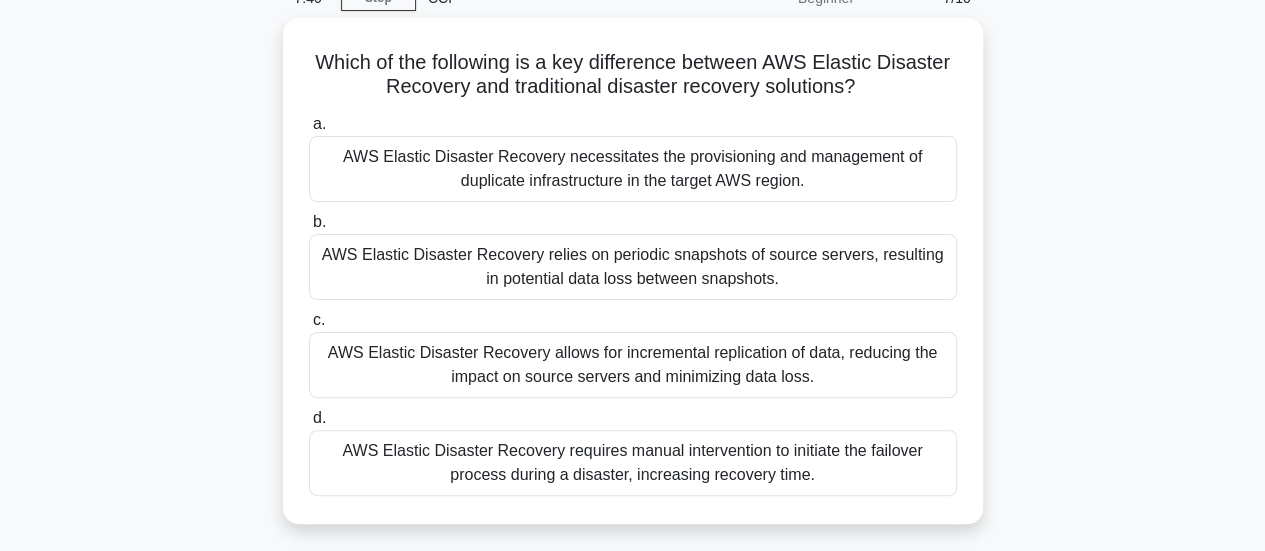 scroll, scrollTop: 100, scrollLeft: 0, axis: vertical 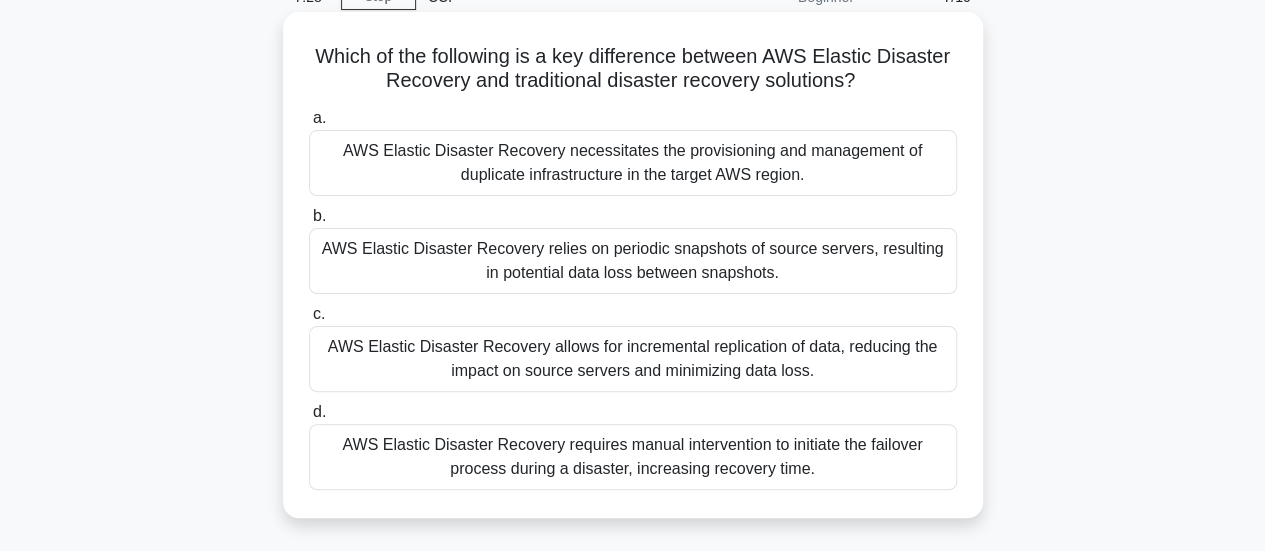 click on "AWS Elastic Disaster Recovery allows for incremental replication of data, reducing the impact on source servers and minimizing data loss." at bounding box center [633, 359] 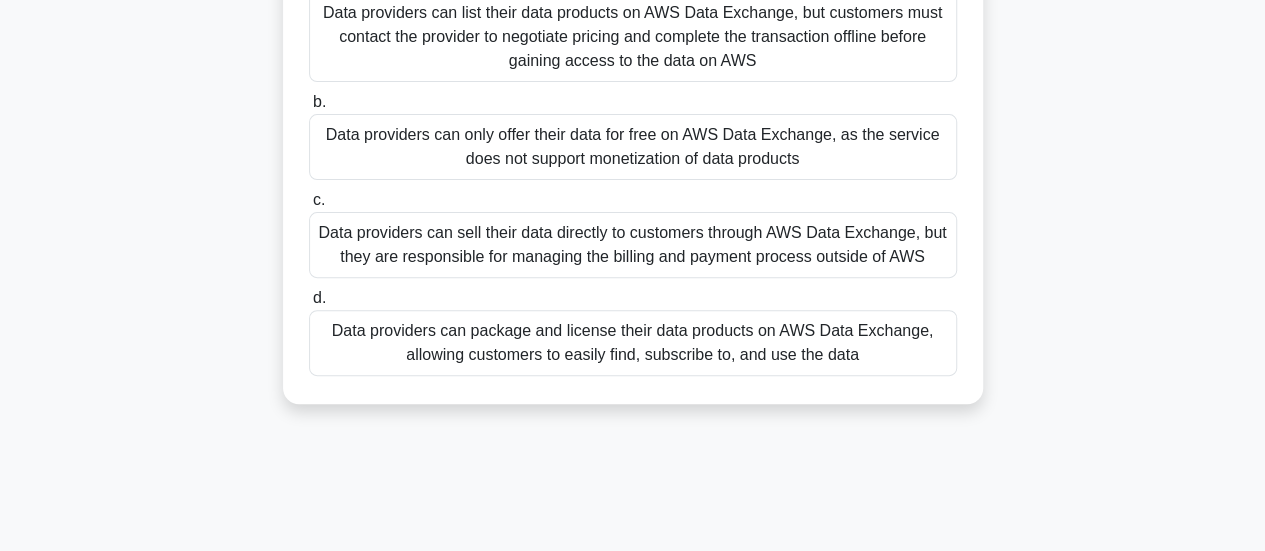 scroll, scrollTop: 239, scrollLeft: 0, axis: vertical 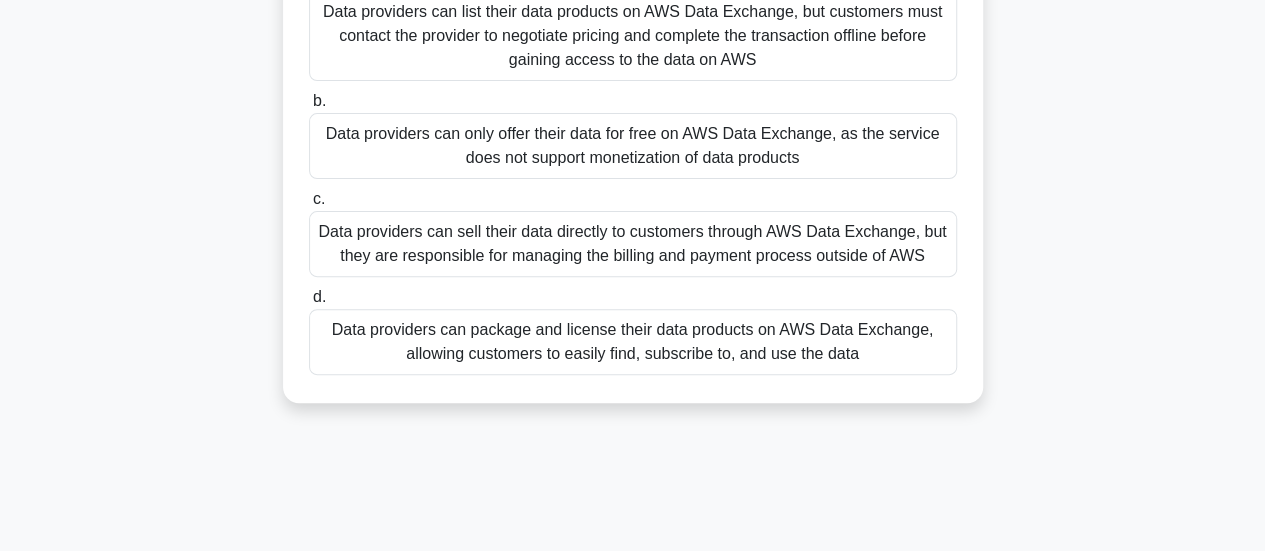 click on "Data providers can package and license their data products on AWS Data Exchange, allowing customers to easily find, subscribe to, and use the data" at bounding box center [633, 342] 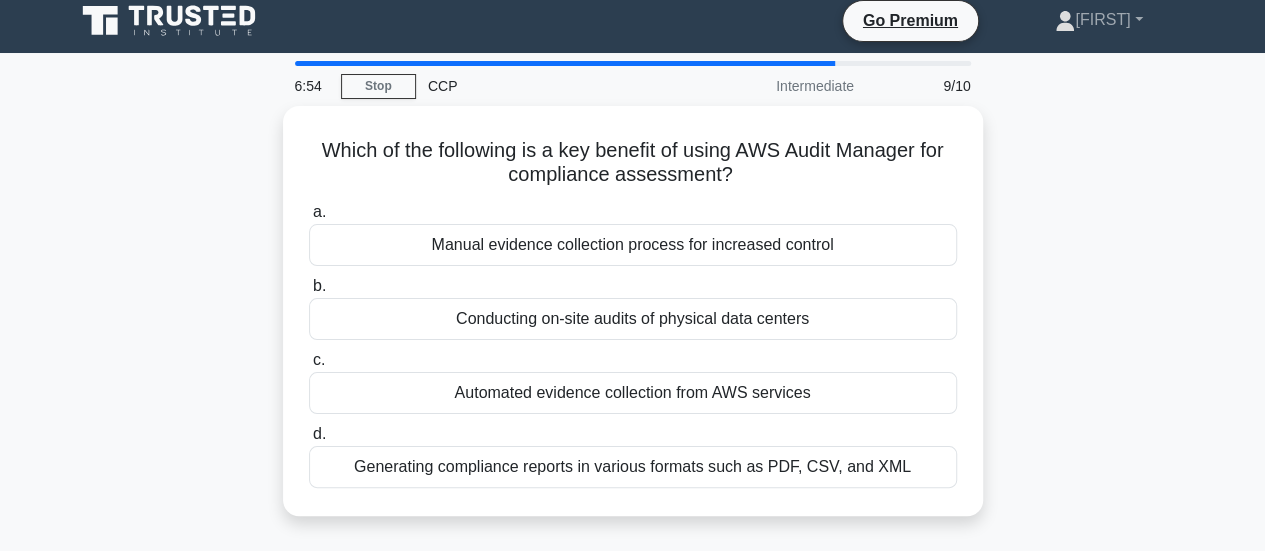 scroll, scrollTop: 0, scrollLeft: 0, axis: both 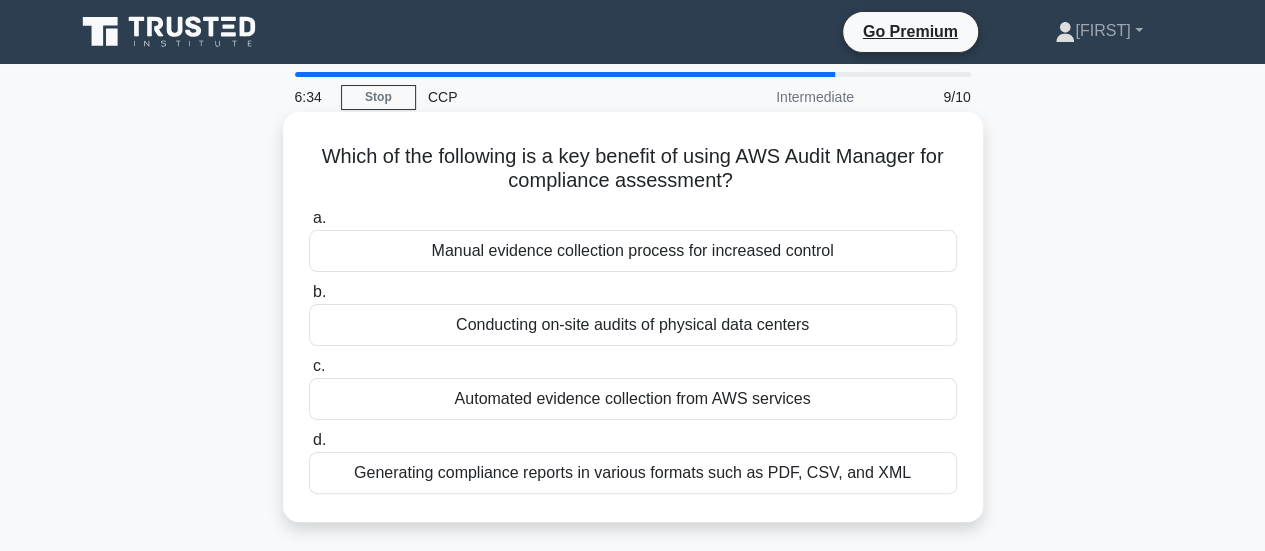 click on "Generating compliance reports in various formats such as PDF, CSV, and XML" at bounding box center (633, 473) 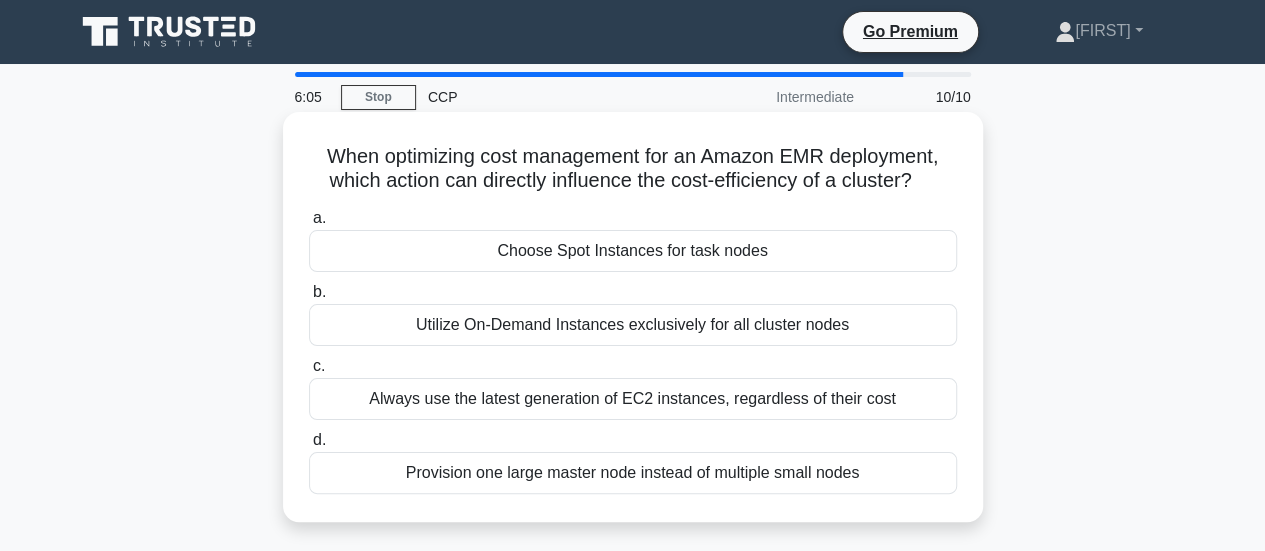click on "Utilize On-Demand Instances exclusively for all cluster nodes" at bounding box center (633, 325) 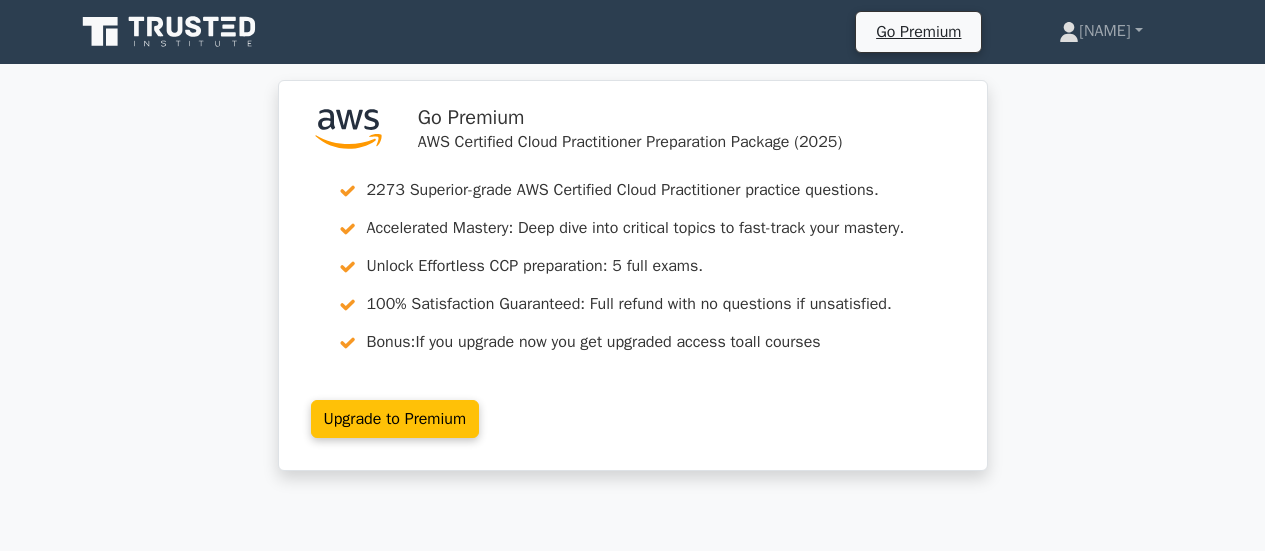 scroll, scrollTop: 652, scrollLeft: 0, axis: vertical 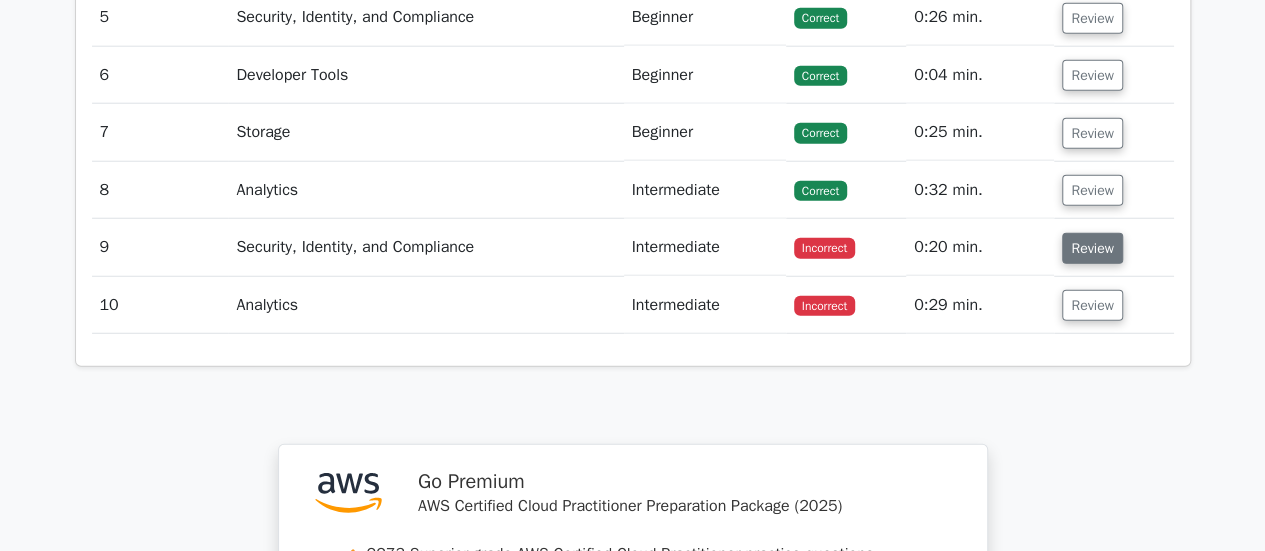 click on "Review" at bounding box center [1092, 248] 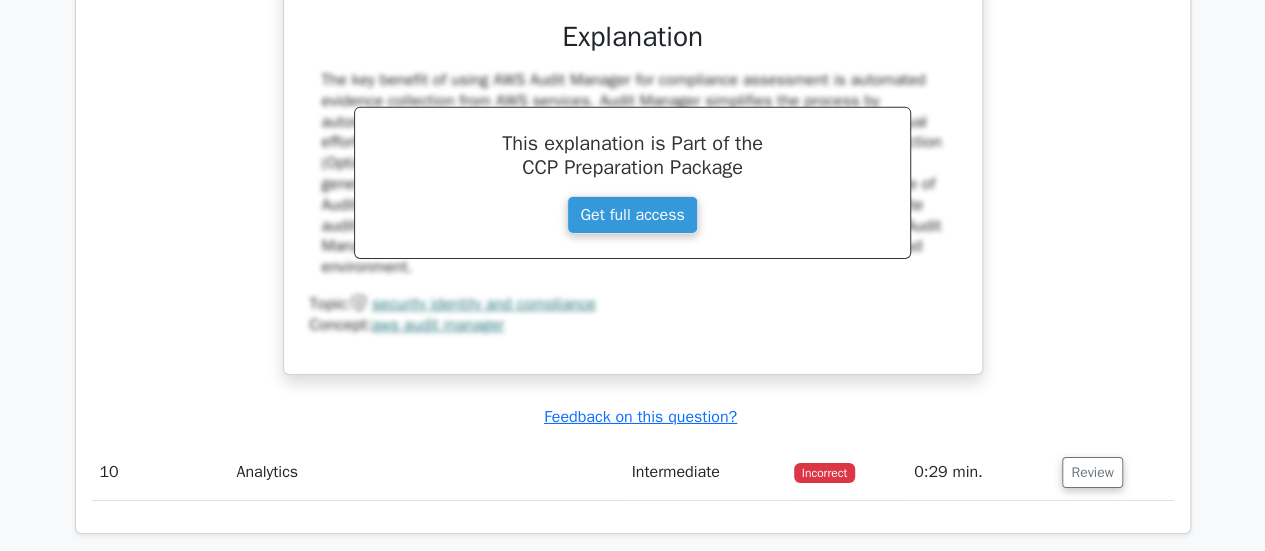scroll, scrollTop: 3219, scrollLeft: 0, axis: vertical 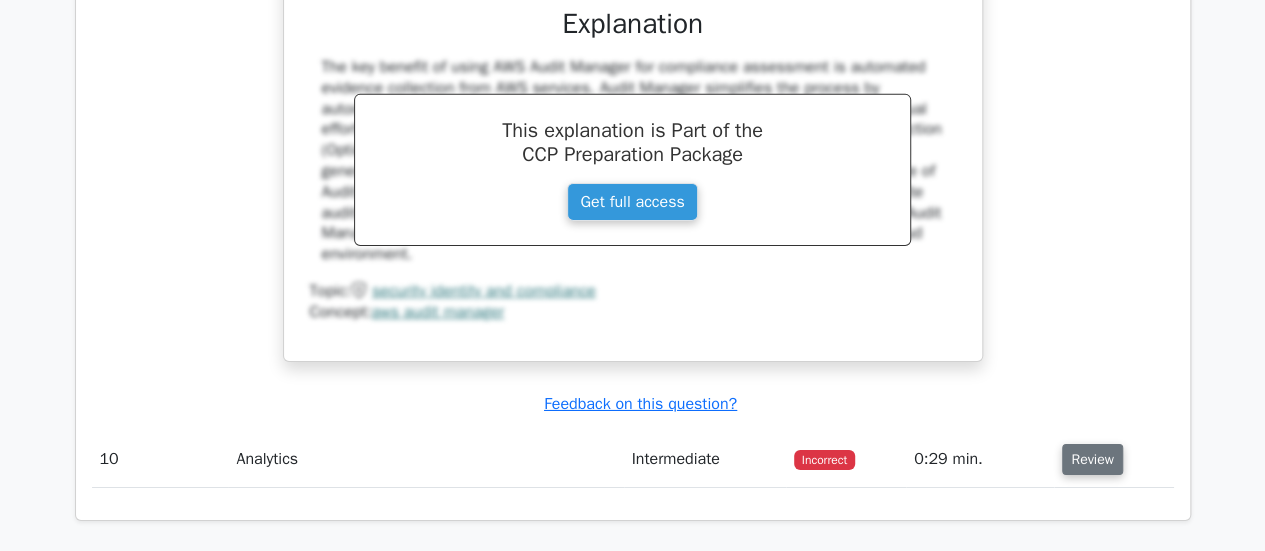 click on "Review" at bounding box center (1092, 459) 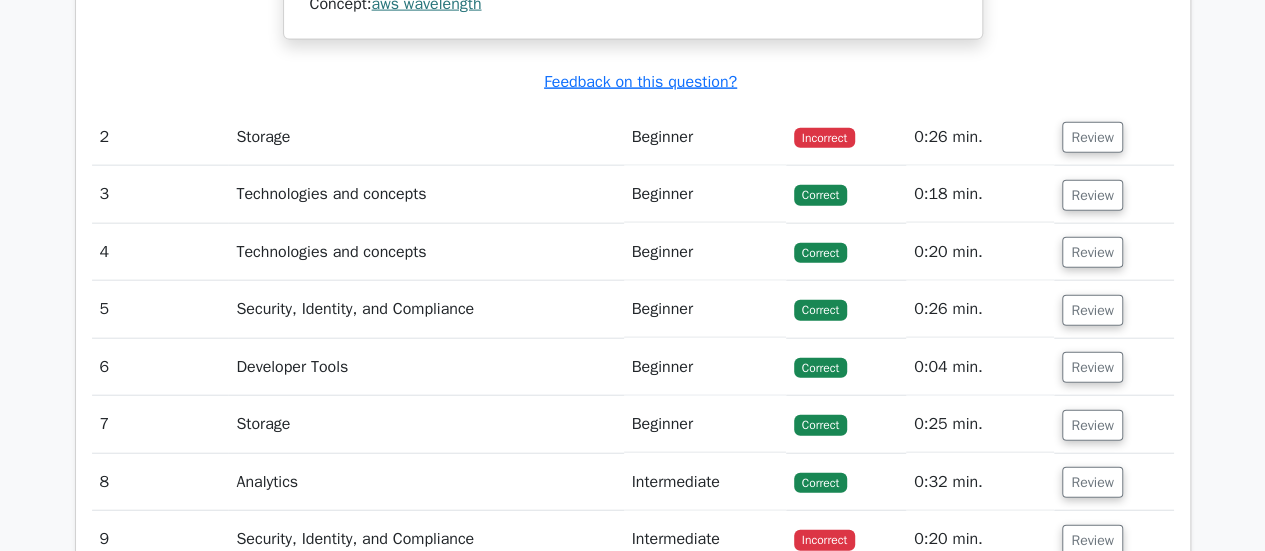 scroll, scrollTop: 2279, scrollLeft: 0, axis: vertical 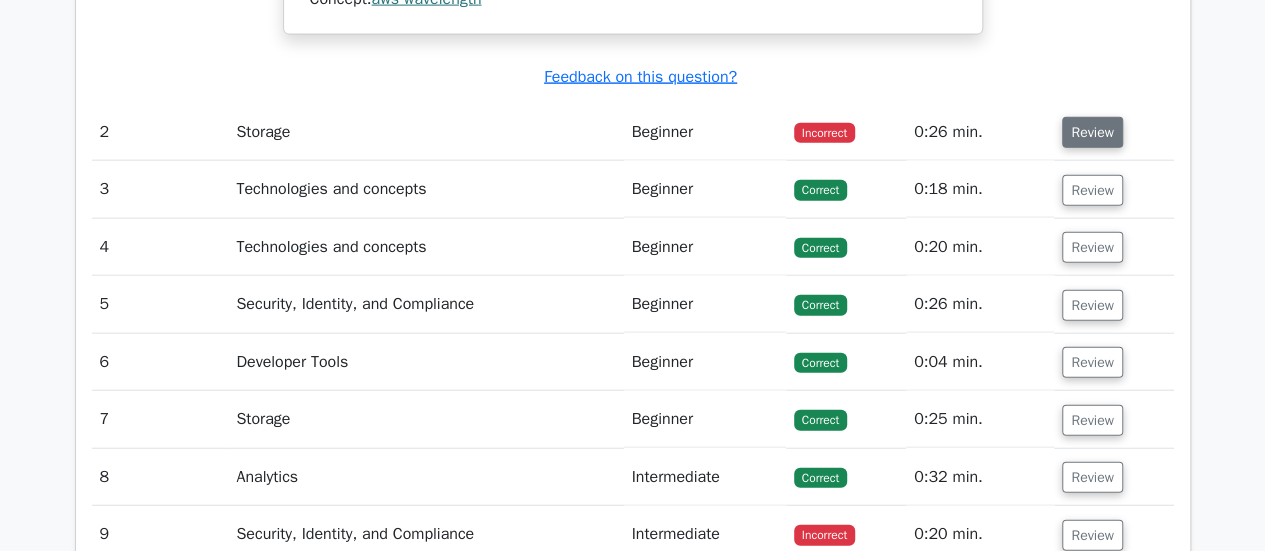 click on "Review" at bounding box center [1092, 132] 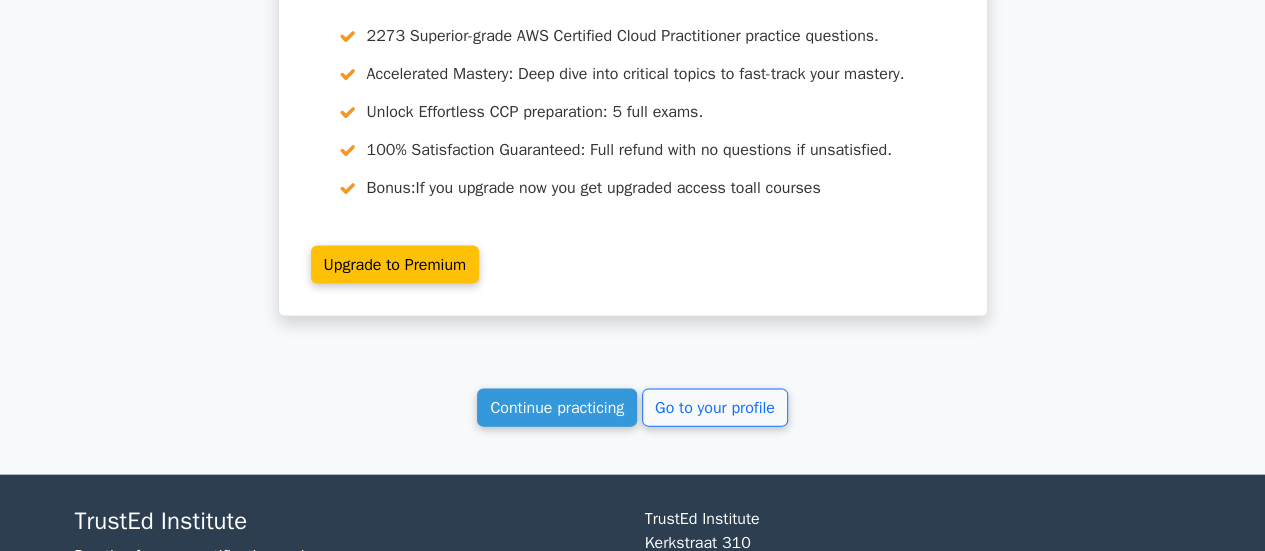 scroll, scrollTop: 5777, scrollLeft: 0, axis: vertical 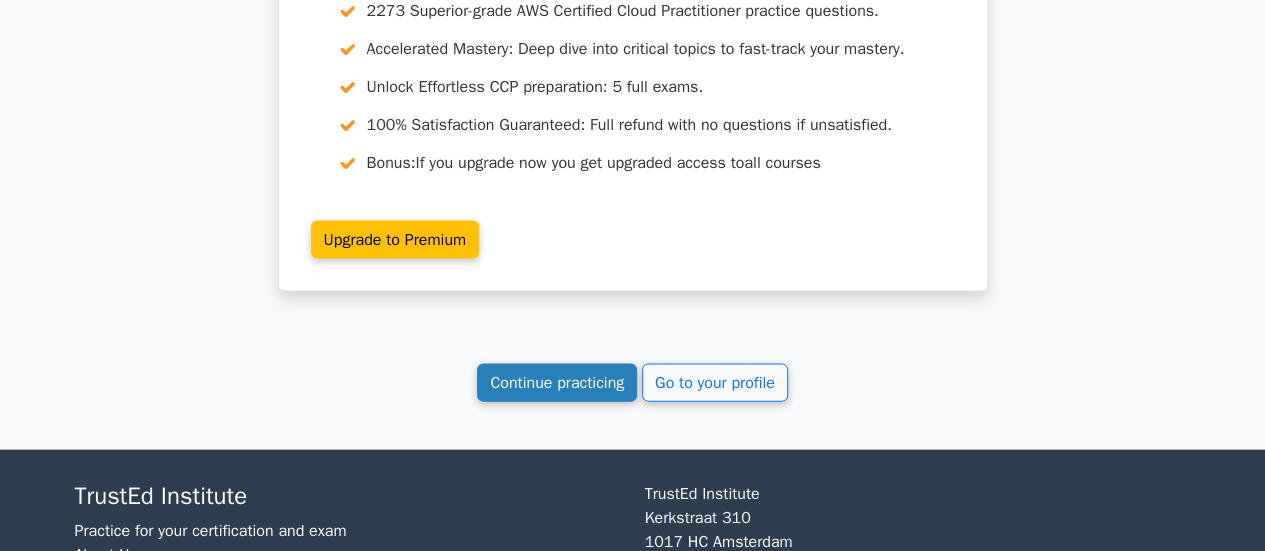 click on "Continue practicing" at bounding box center (557, 383) 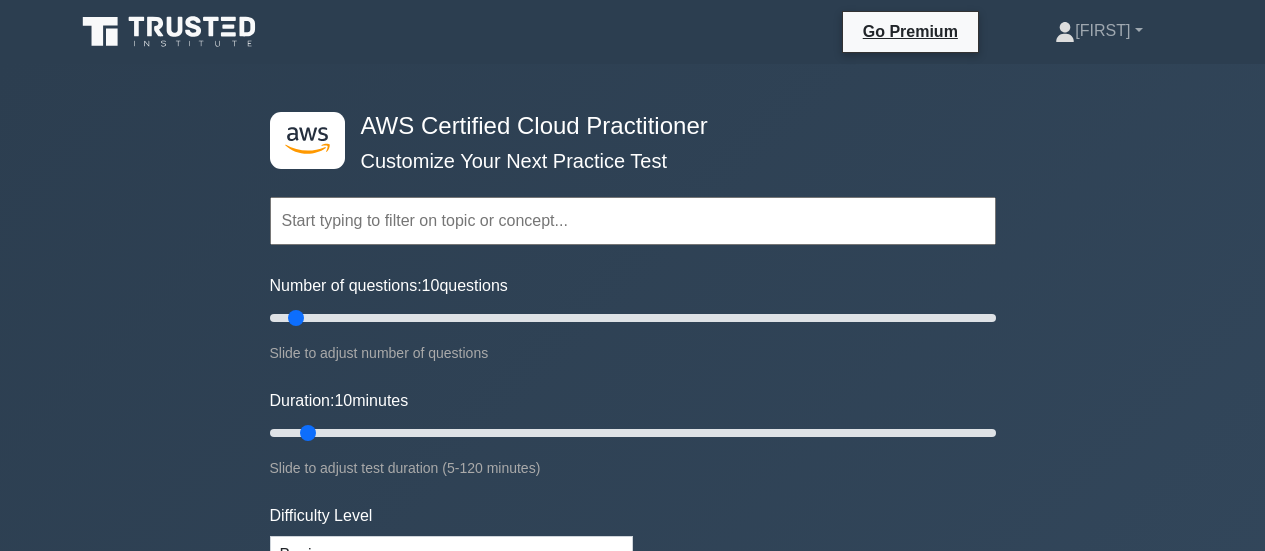 scroll, scrollTop: 0, scrollLeft: 0, axis: both 